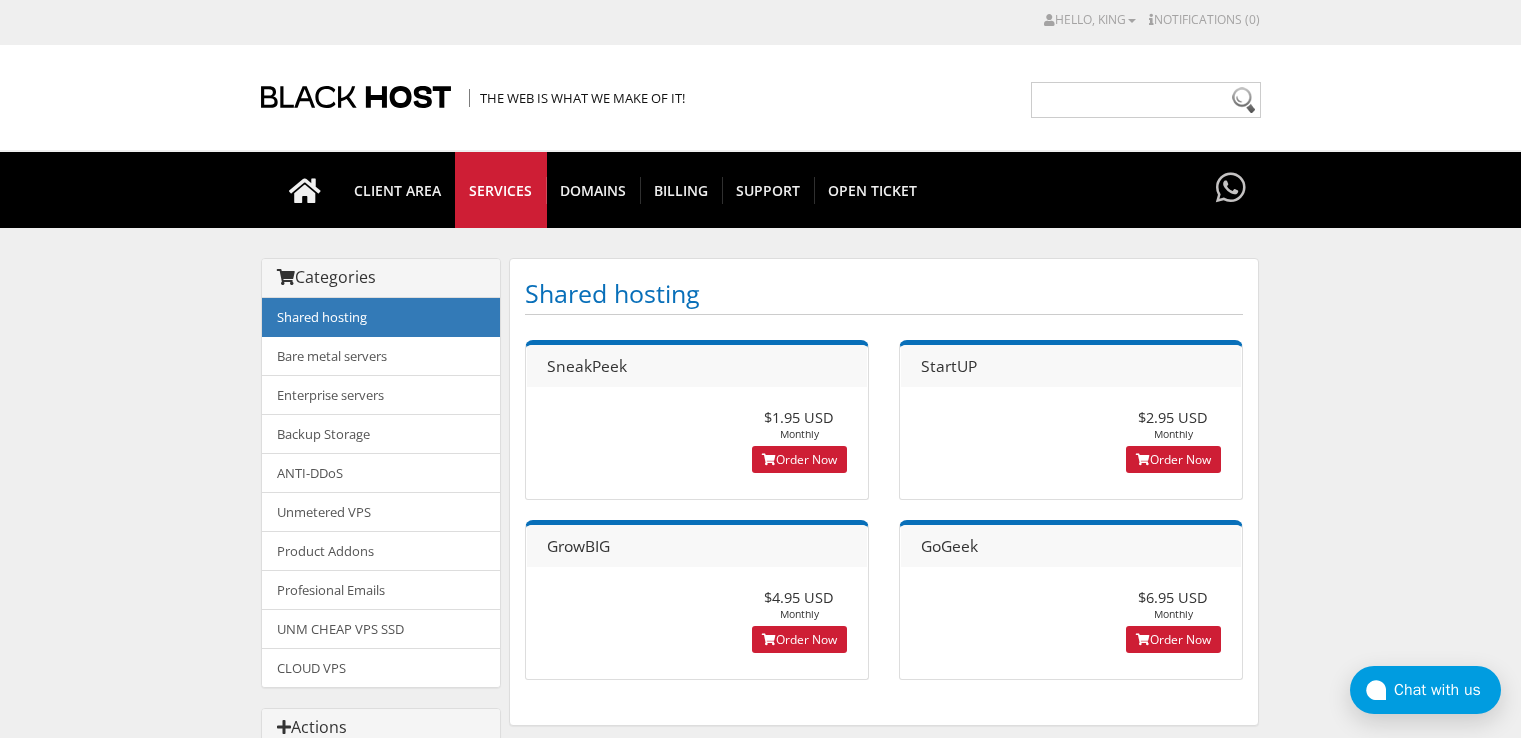 scroll, scrollTop: 0, scrollLeft: 0, axis: both 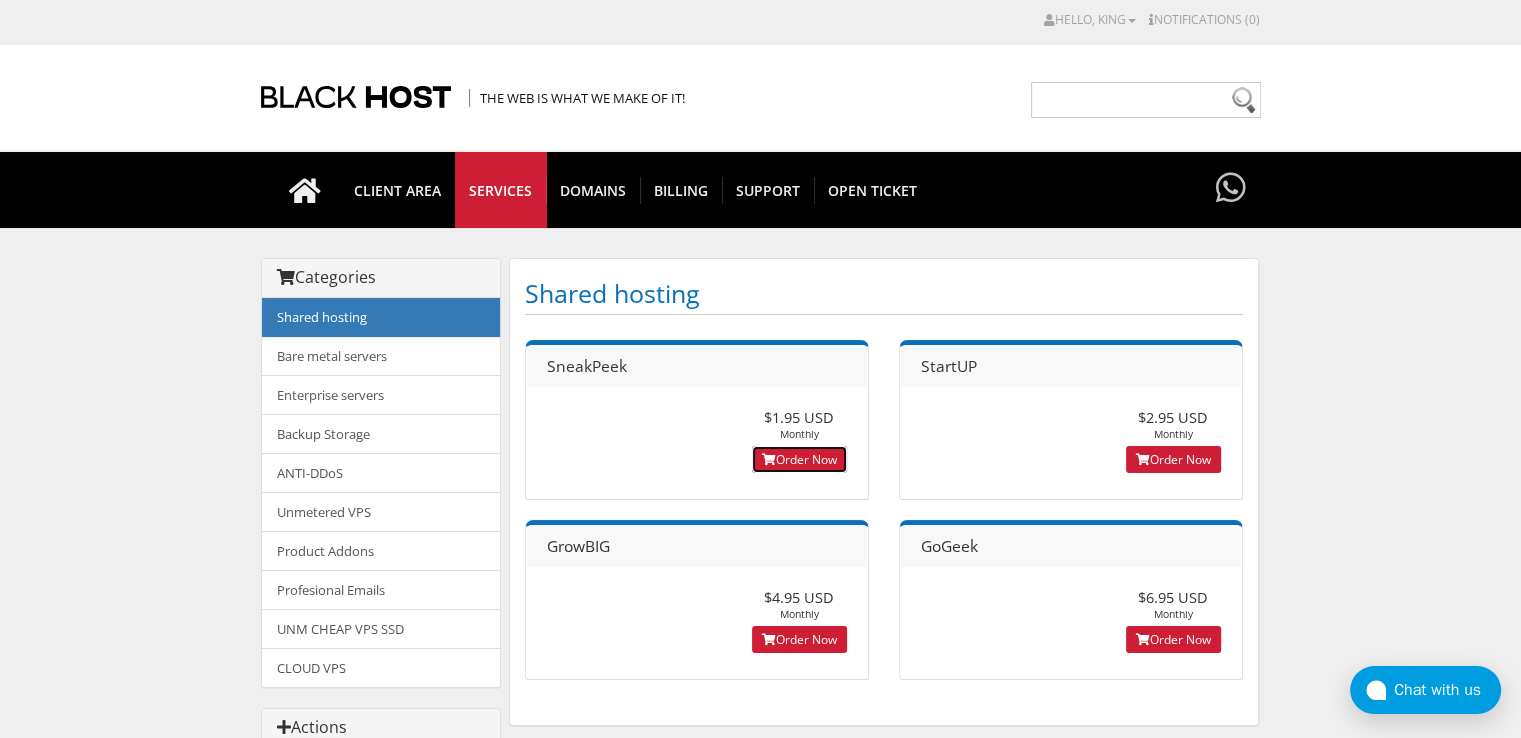 click on "Order Now" at bounding box center (799, 459) 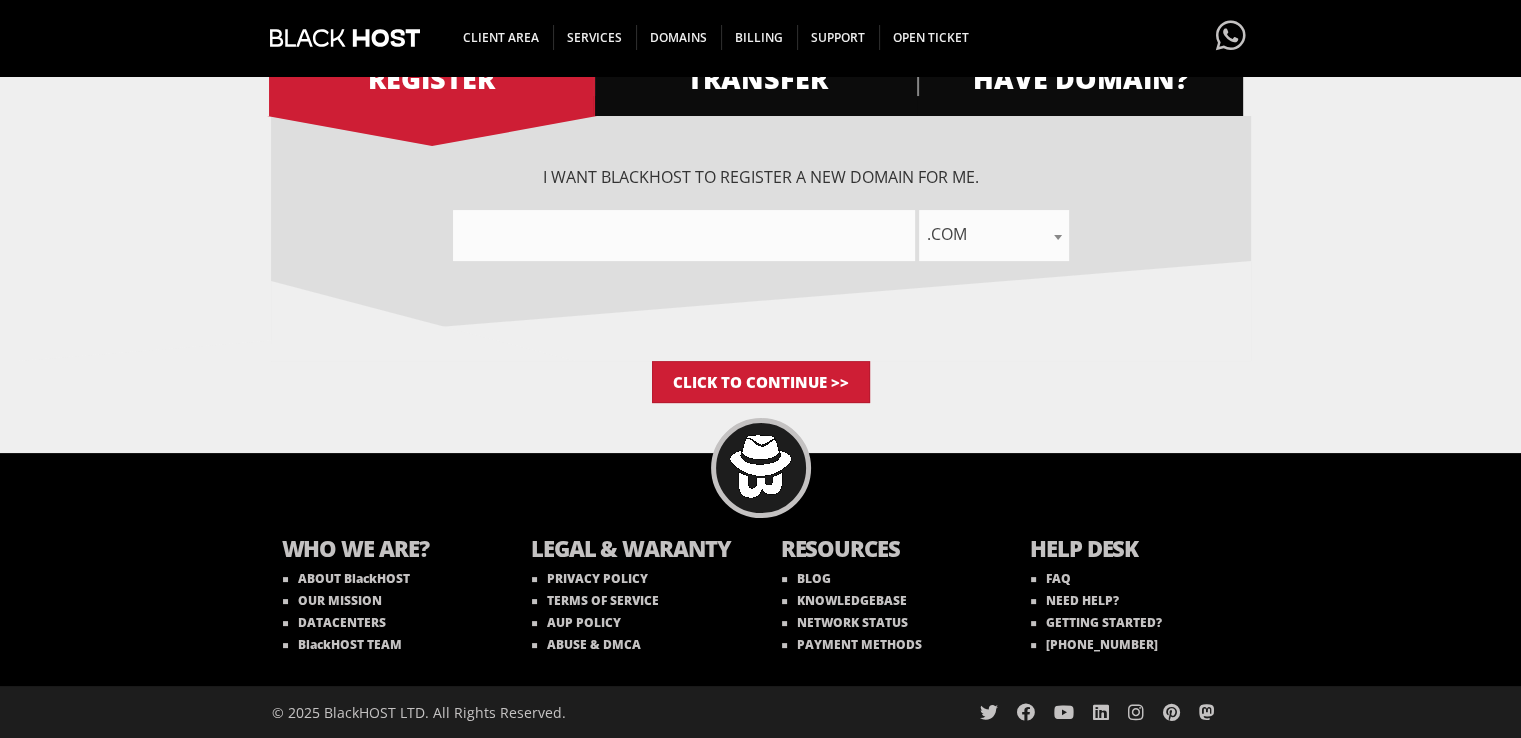 scroll, scrollTop: 331, scrollLeft: 0, axis: vertical 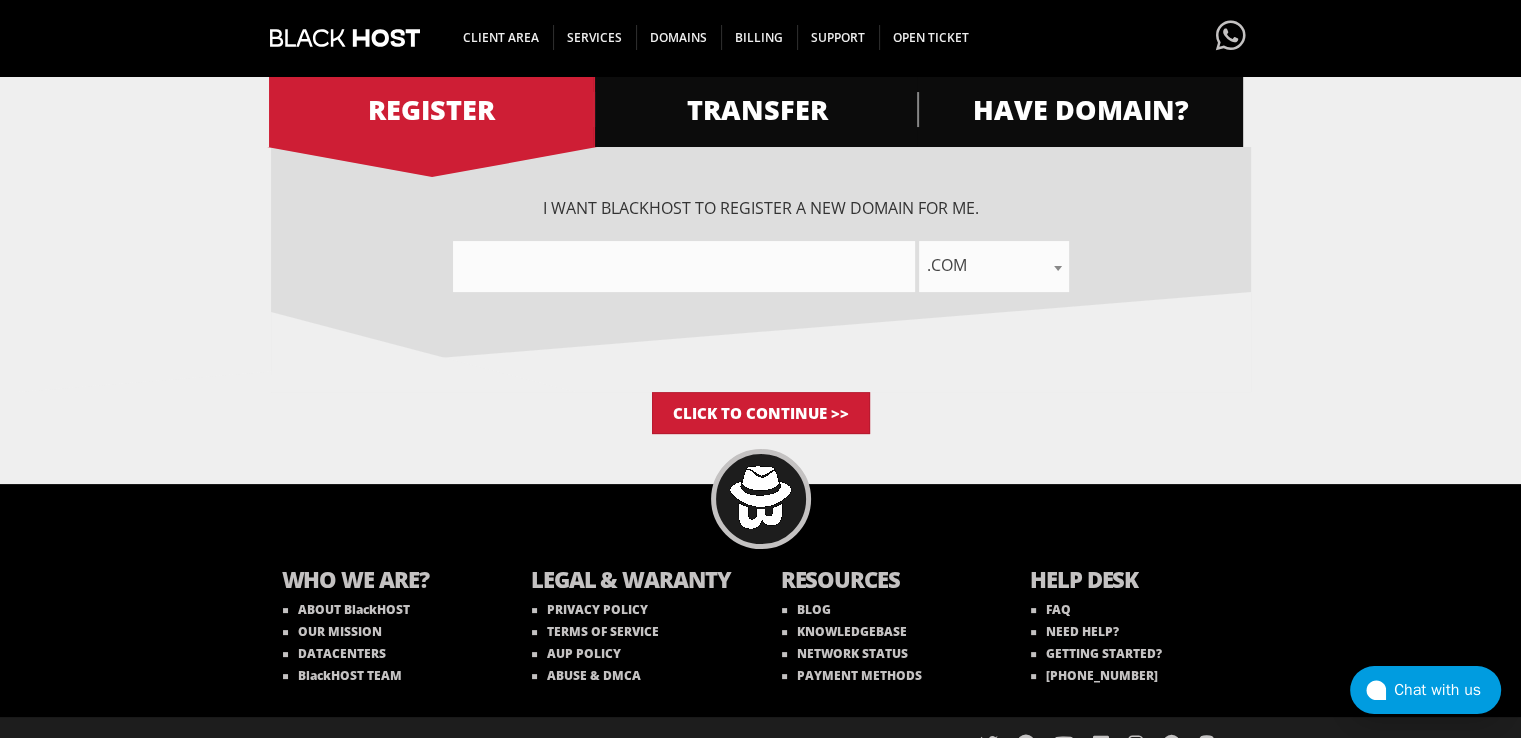click at bounding box center [684, 266] 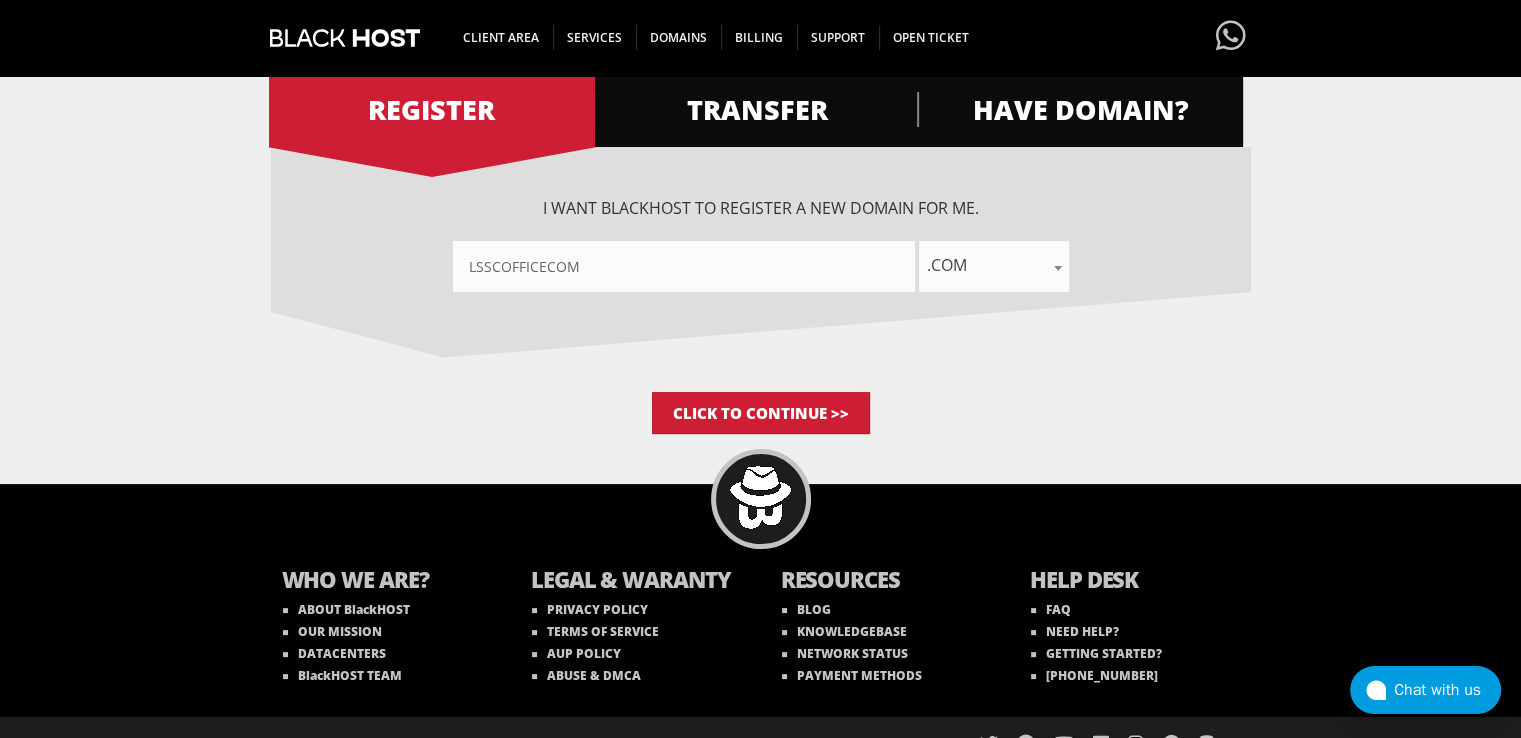 click on "lsscofficecom" at bounding box center (684, 266) 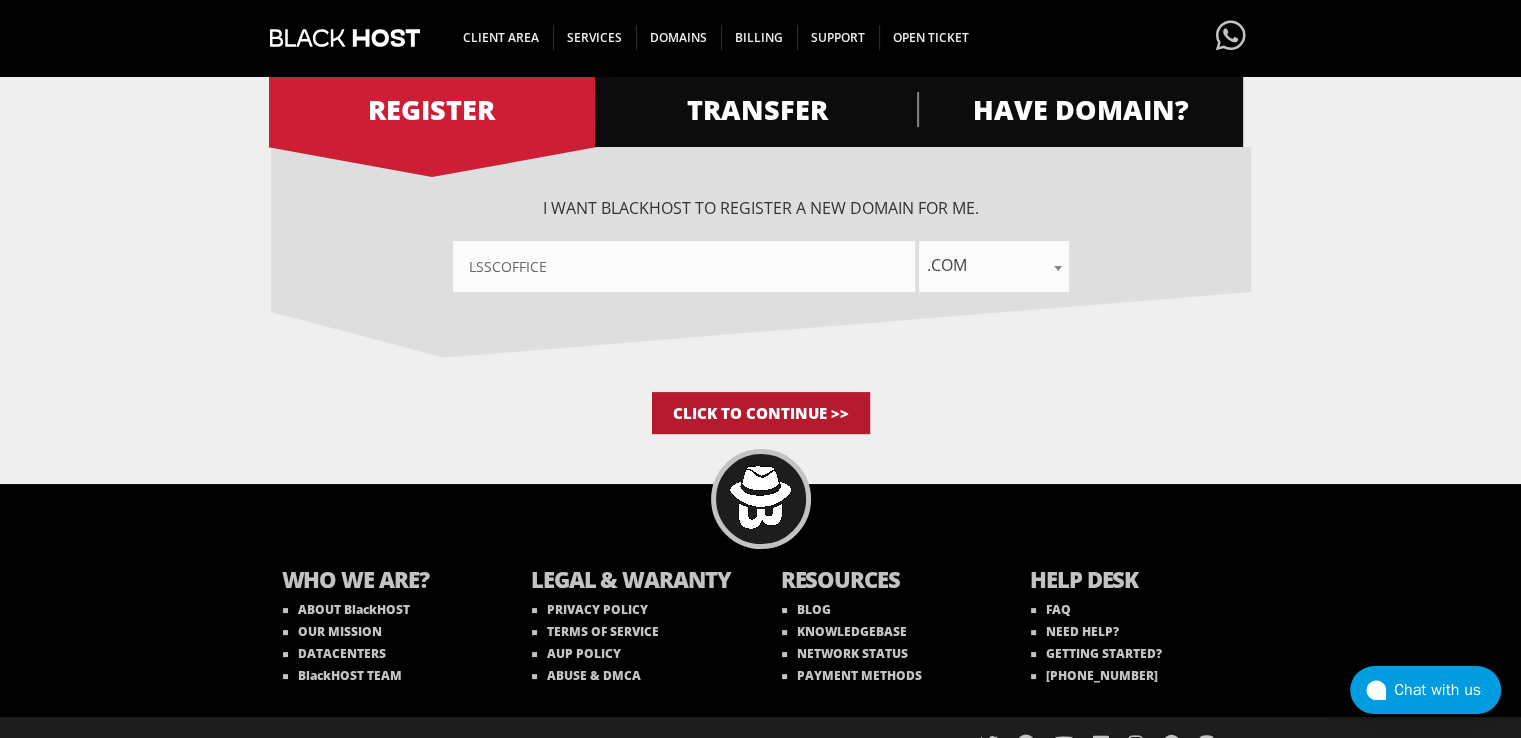 type on "lsscoffice" 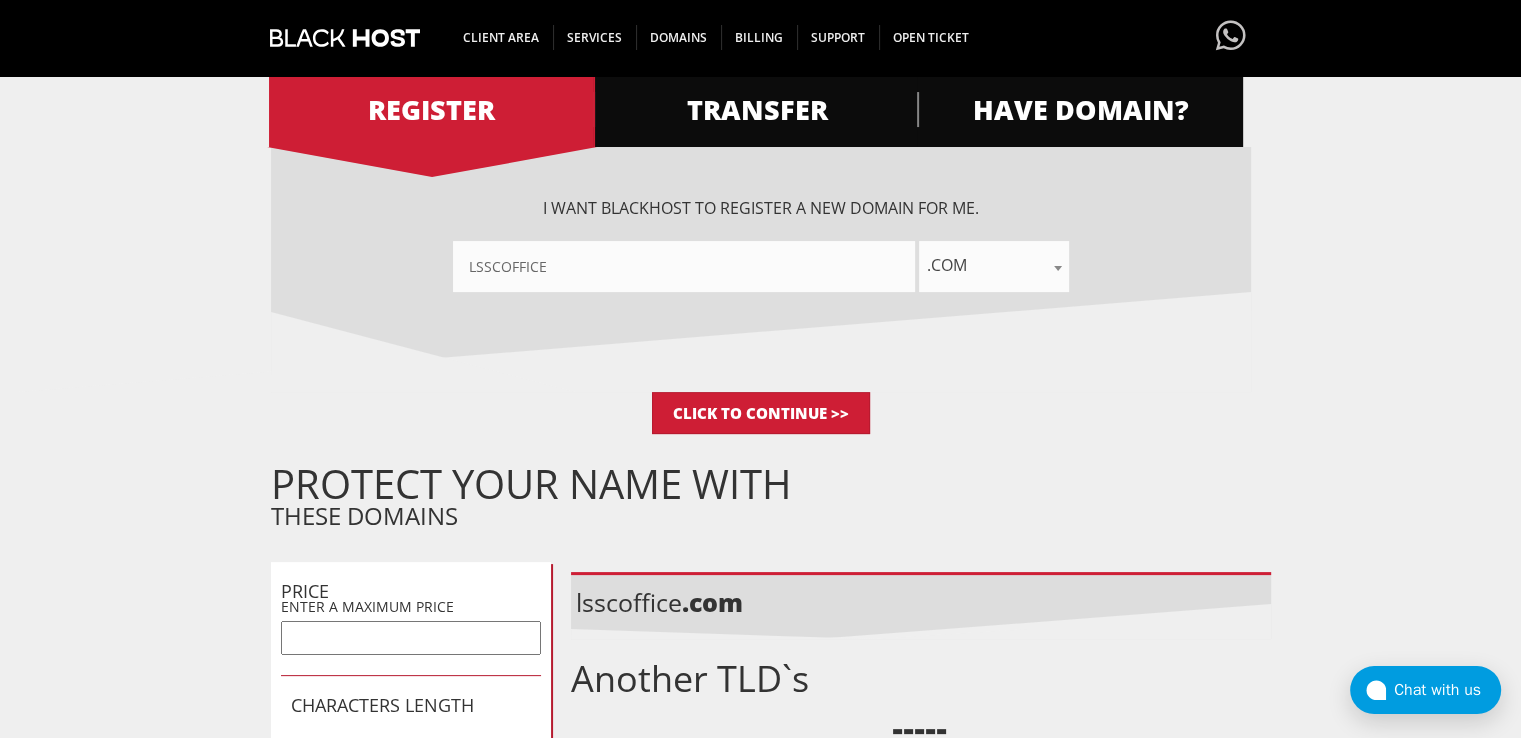 scroll, scrollTop: 300, scrollLeft: 0, axis: vertical 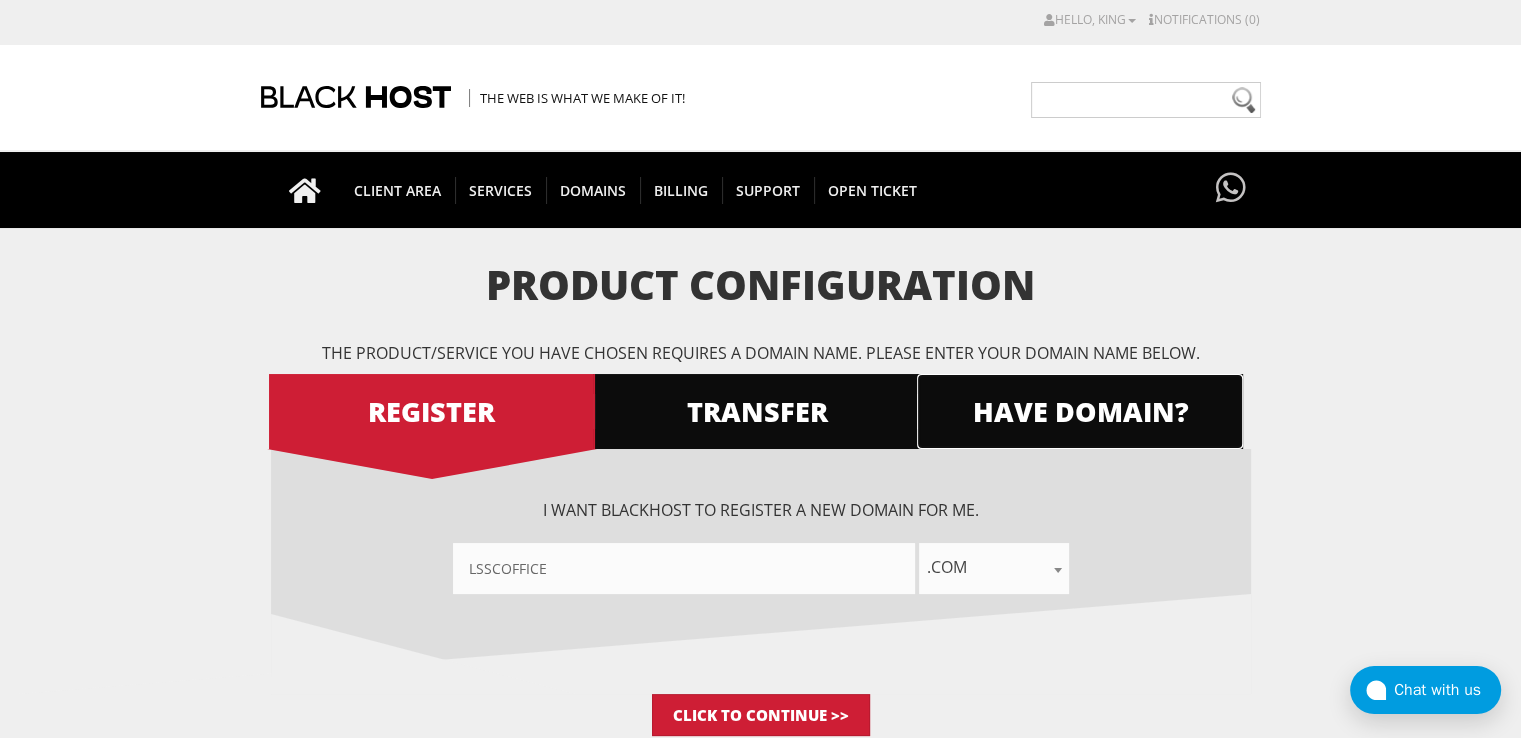 click on "HAVE DOMAIN?" at bounding box center [1080, 411] 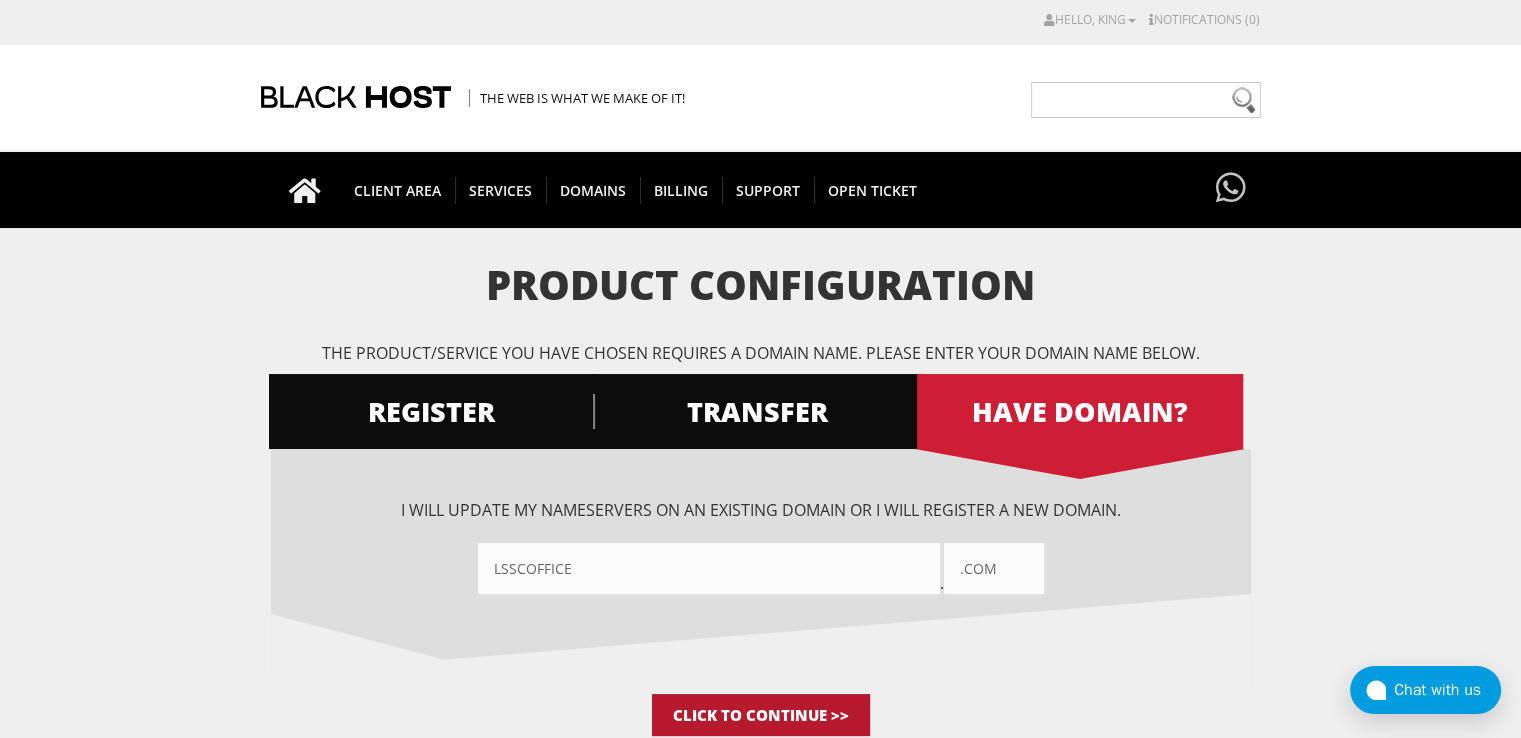 click on "Click to Continue >>" at bounding box center (761, 715) 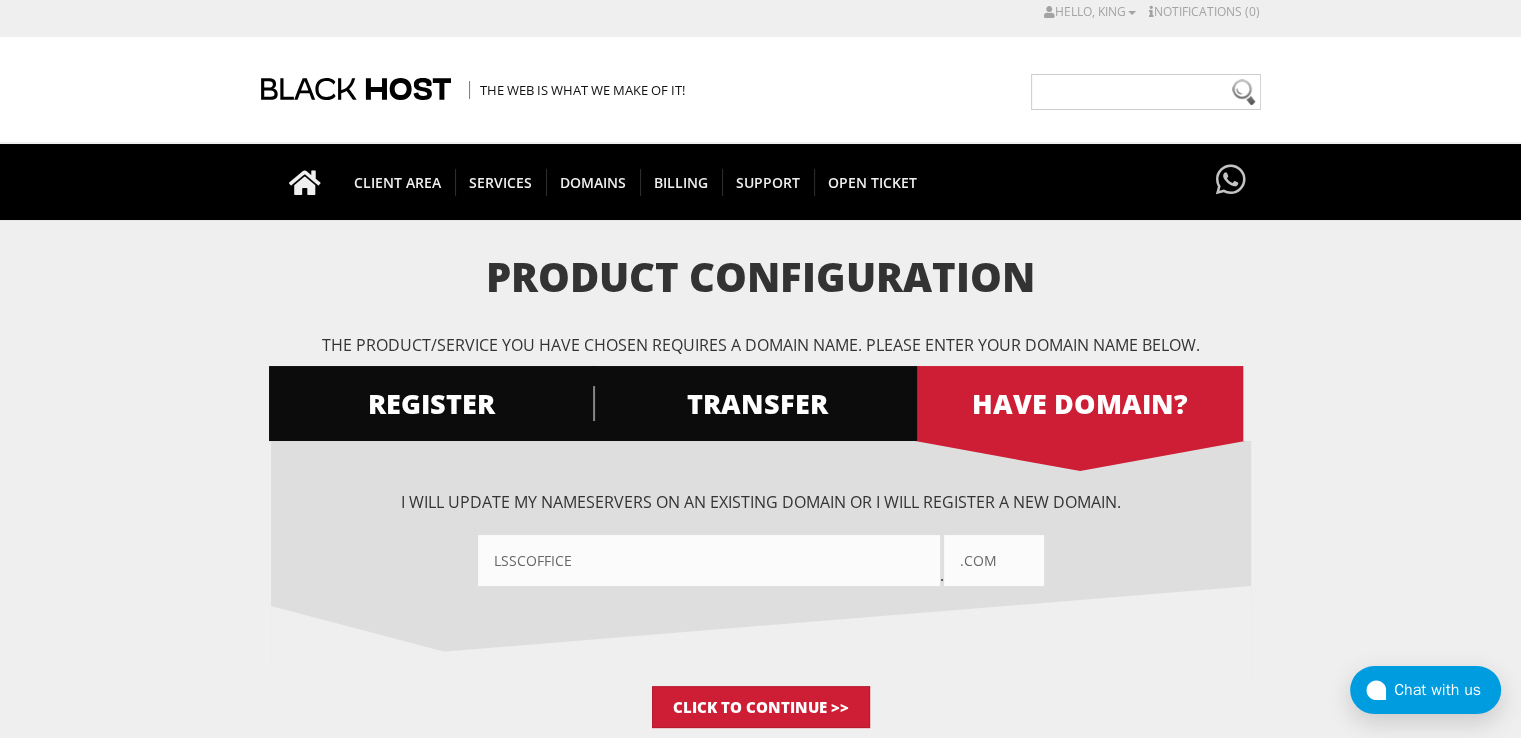 scroll, scrollTop: 0, scrollLeft: 0, axis: both 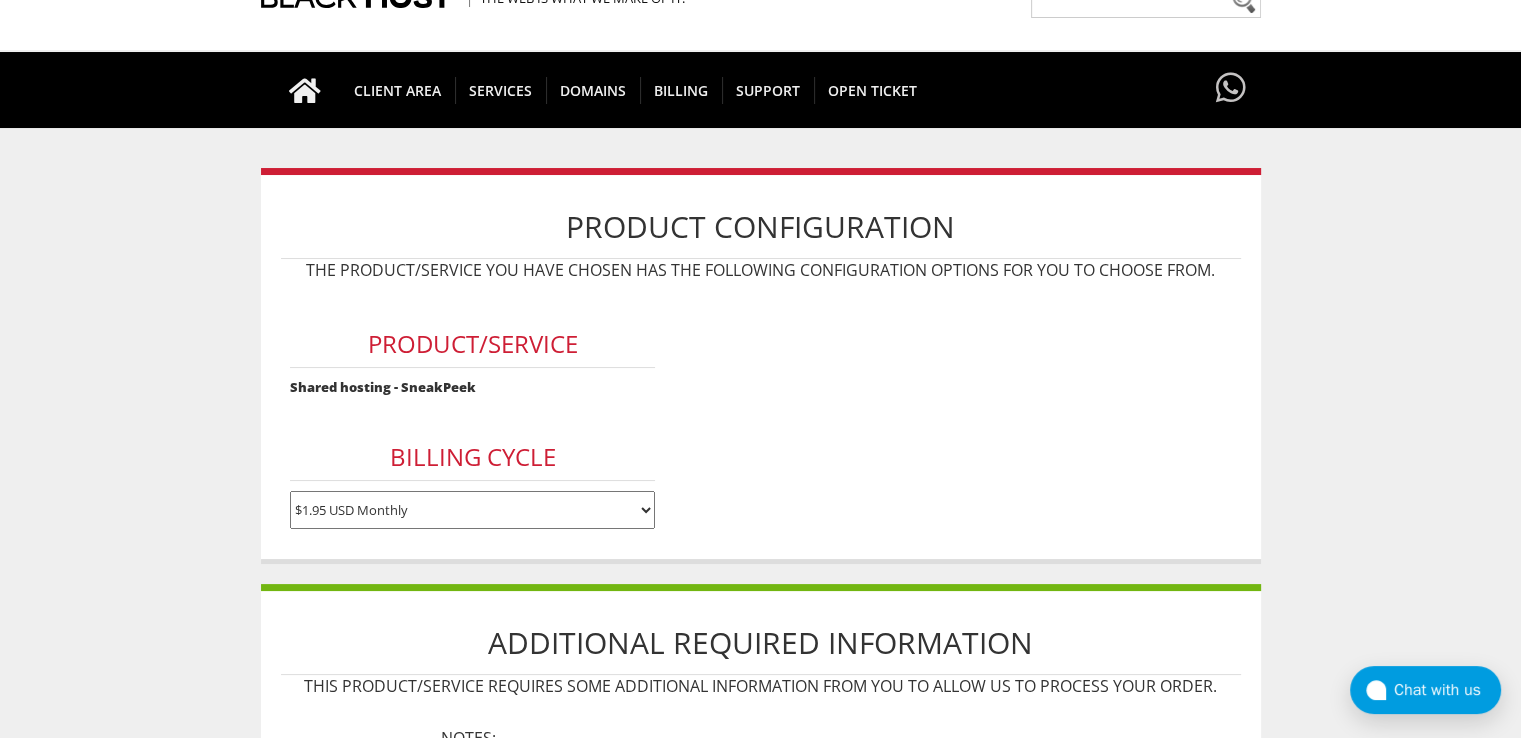 click on "$1.95 USD Monthly 																					 $17.95 USD Annually 							 $35.90 USD Biennially" at bounding box center [472, 510] 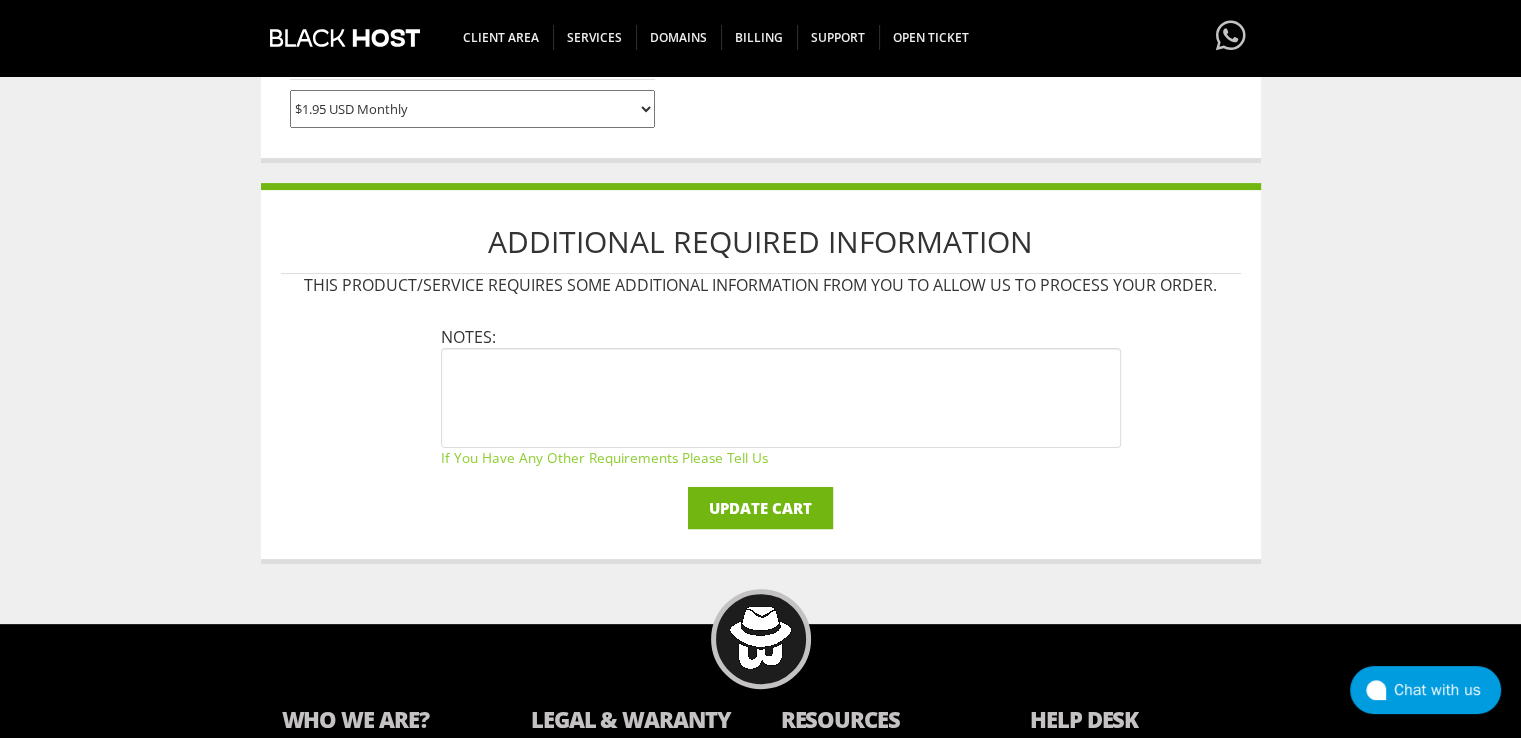scroll, scrollTop: 500, scrollLeft: 0, axis: vertical 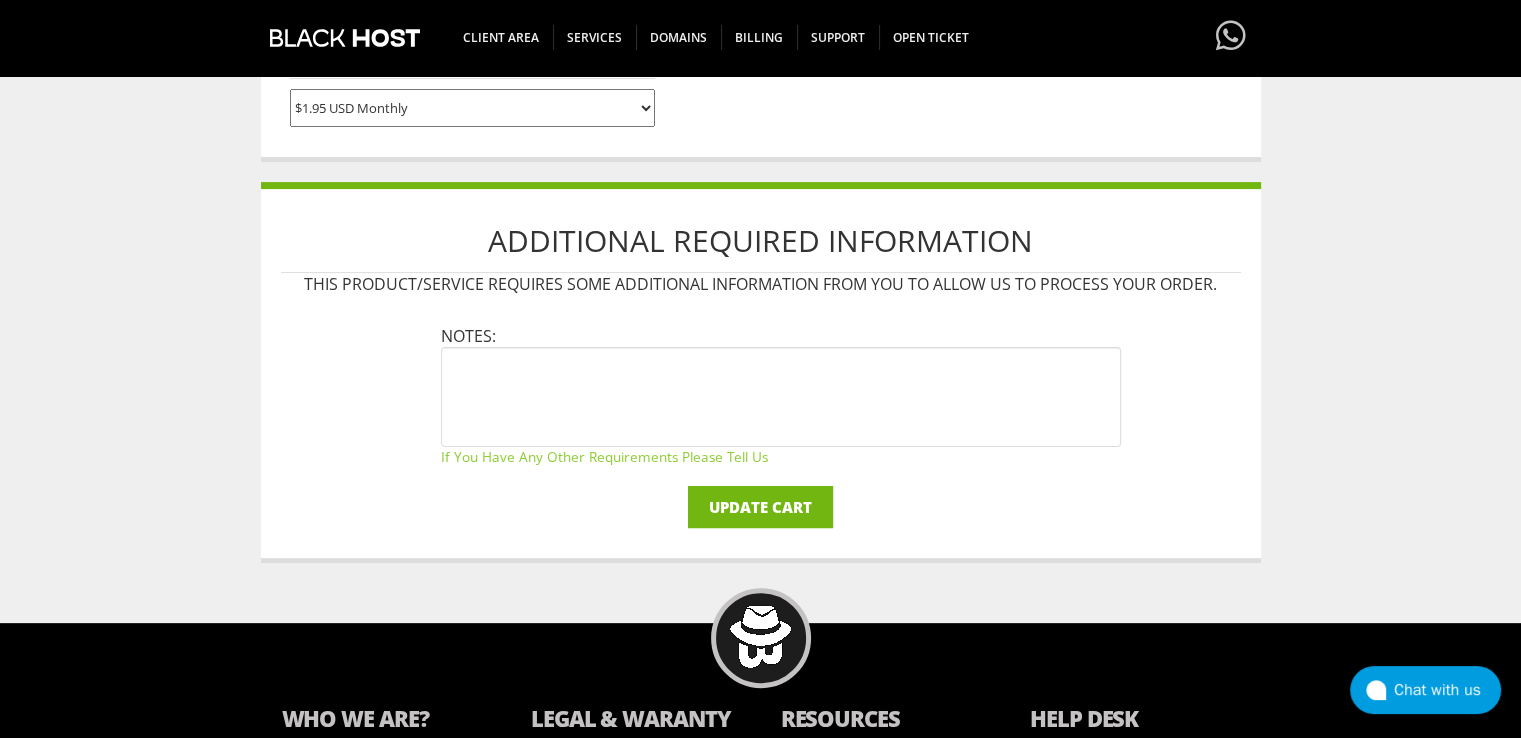 click on "Update Cart" at bounding box center [760, 507] 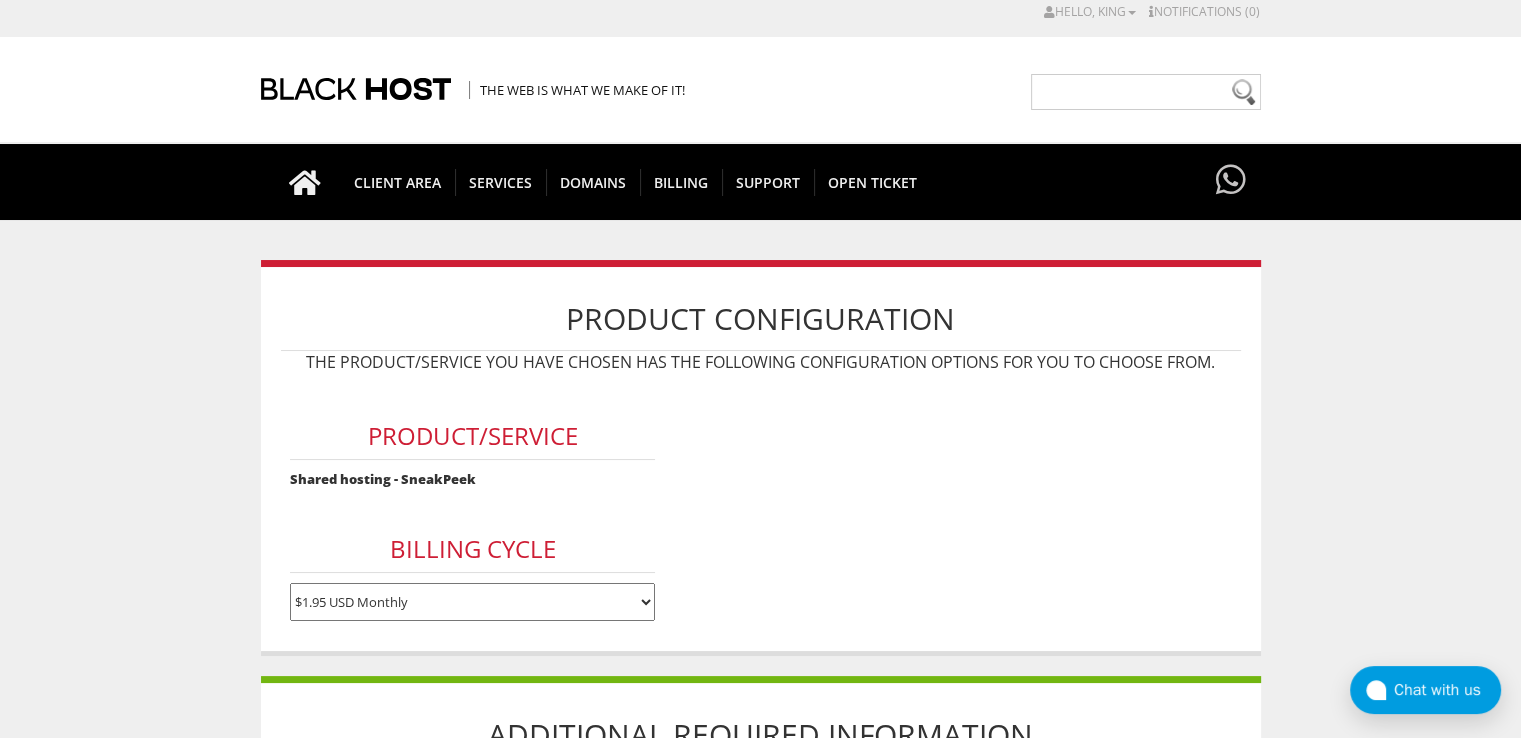 scroll, scrollTop: 0, scrollLeft: 0, axis: both 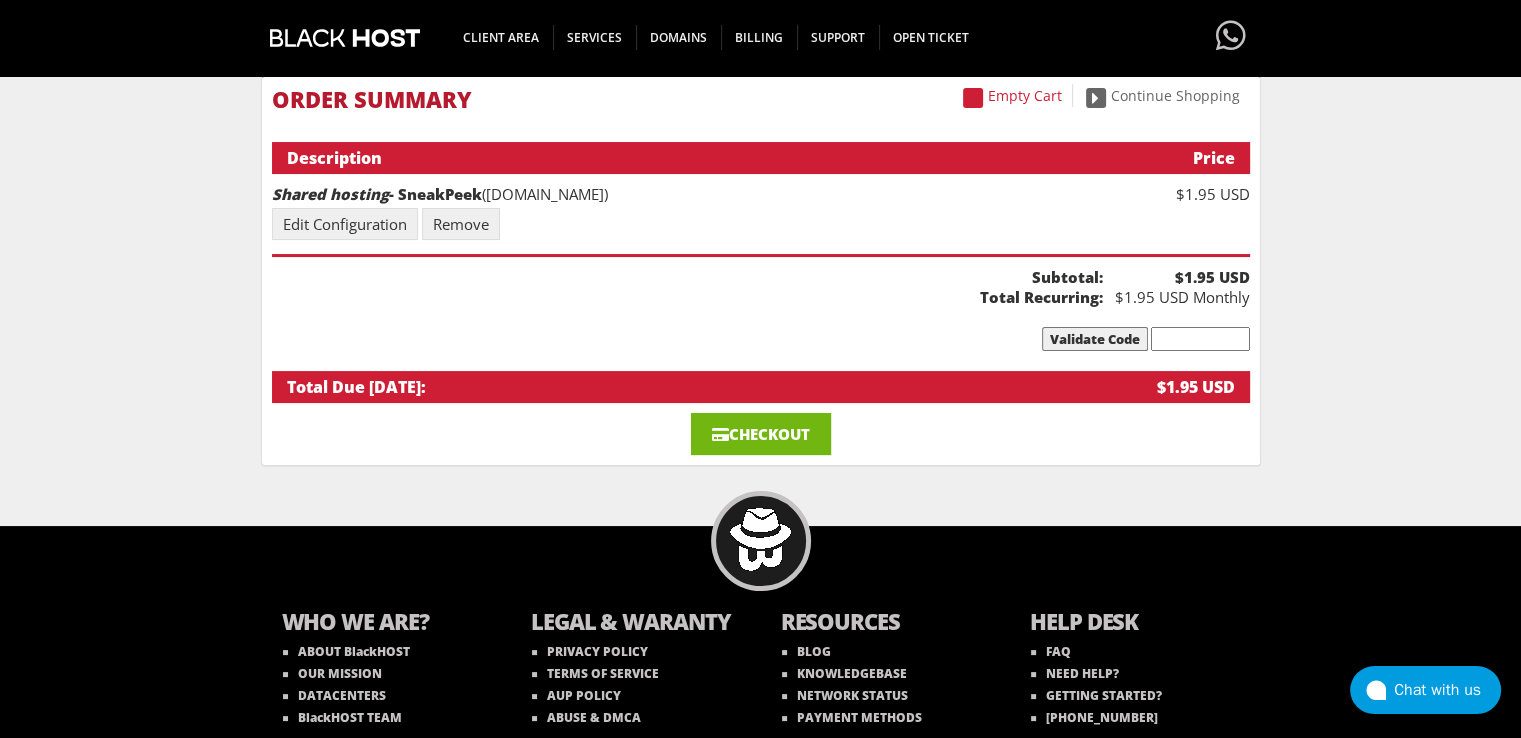 click on "Checkout" at bounding box center (761, 434) 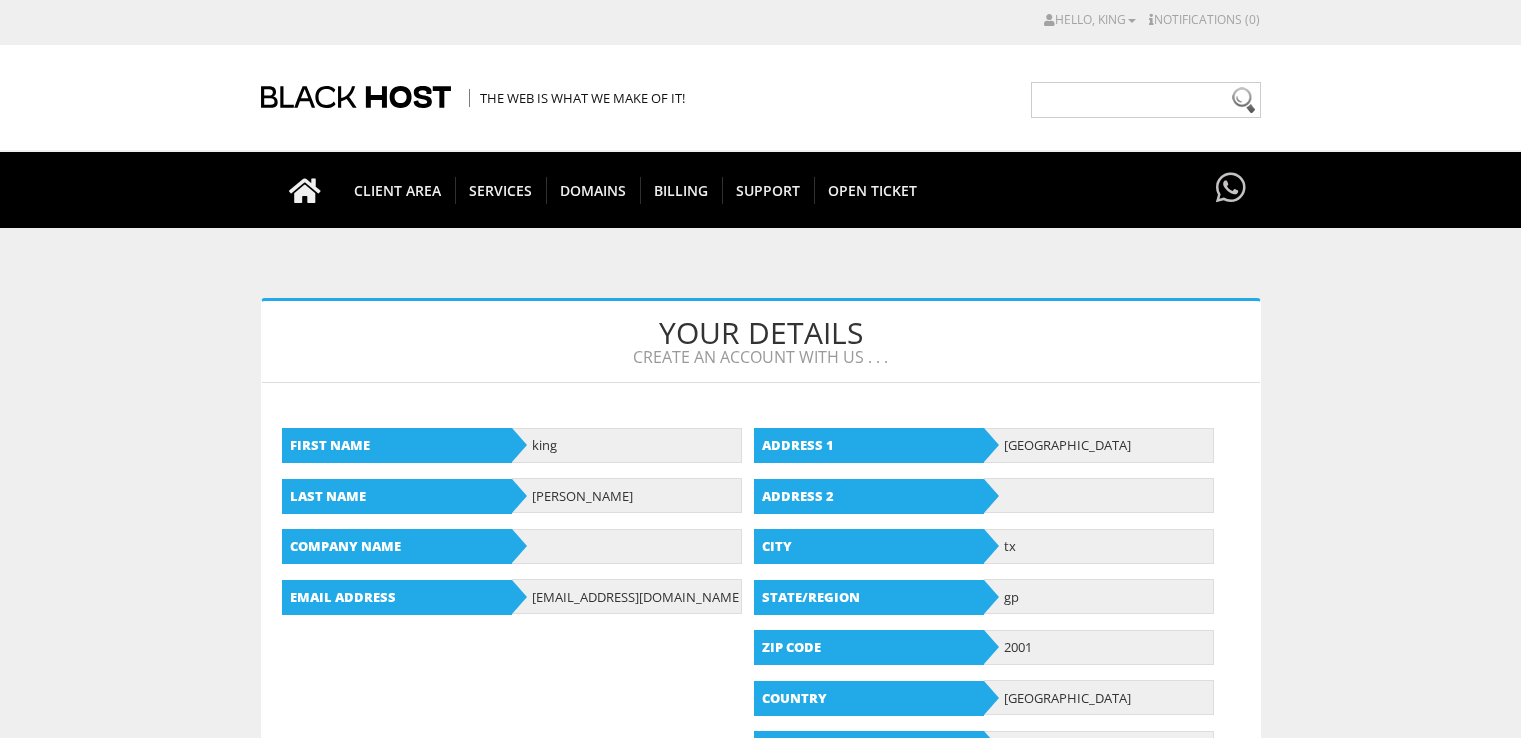 scroll, scrollTop: 0, scrollLeft: 0, axis: both 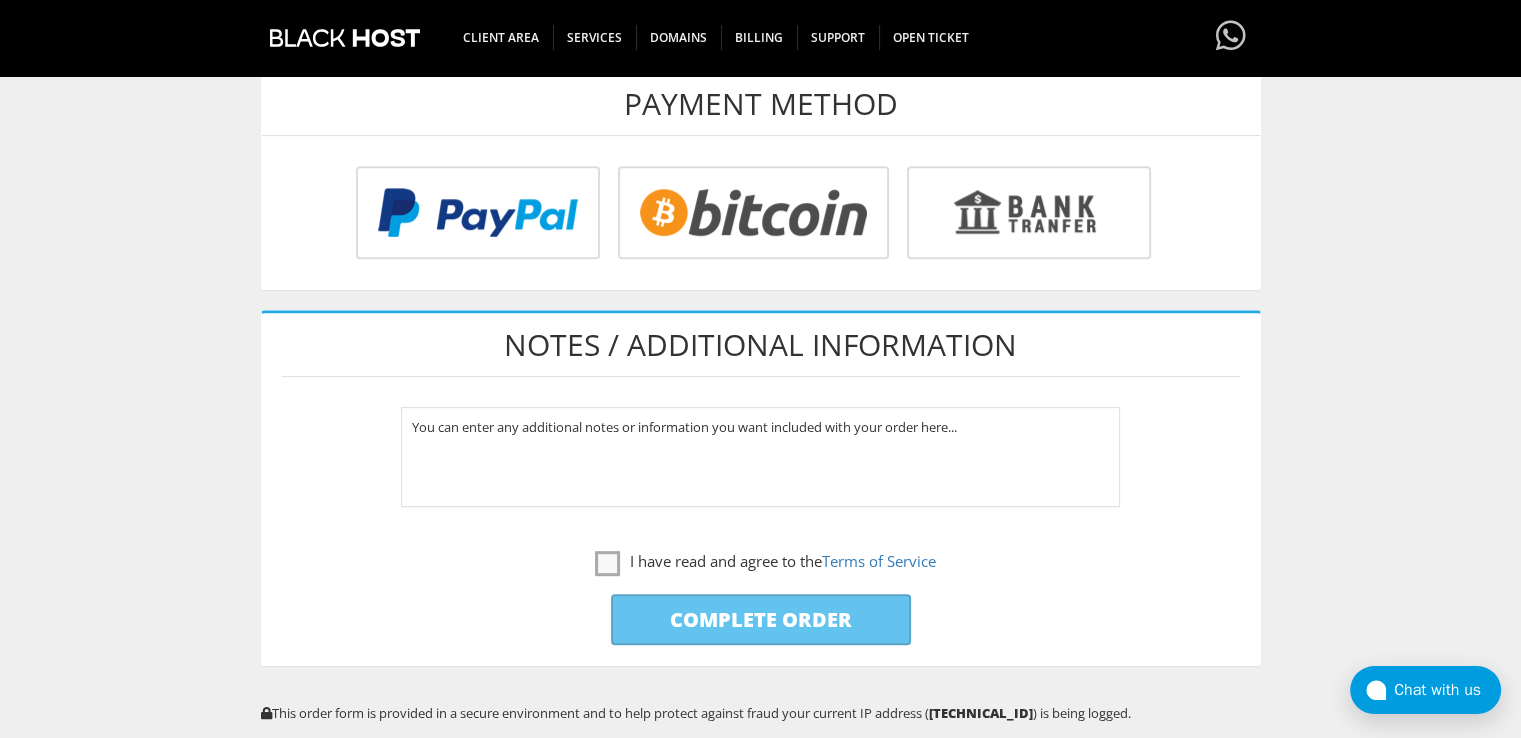 type on "kin8899884@proton.me" 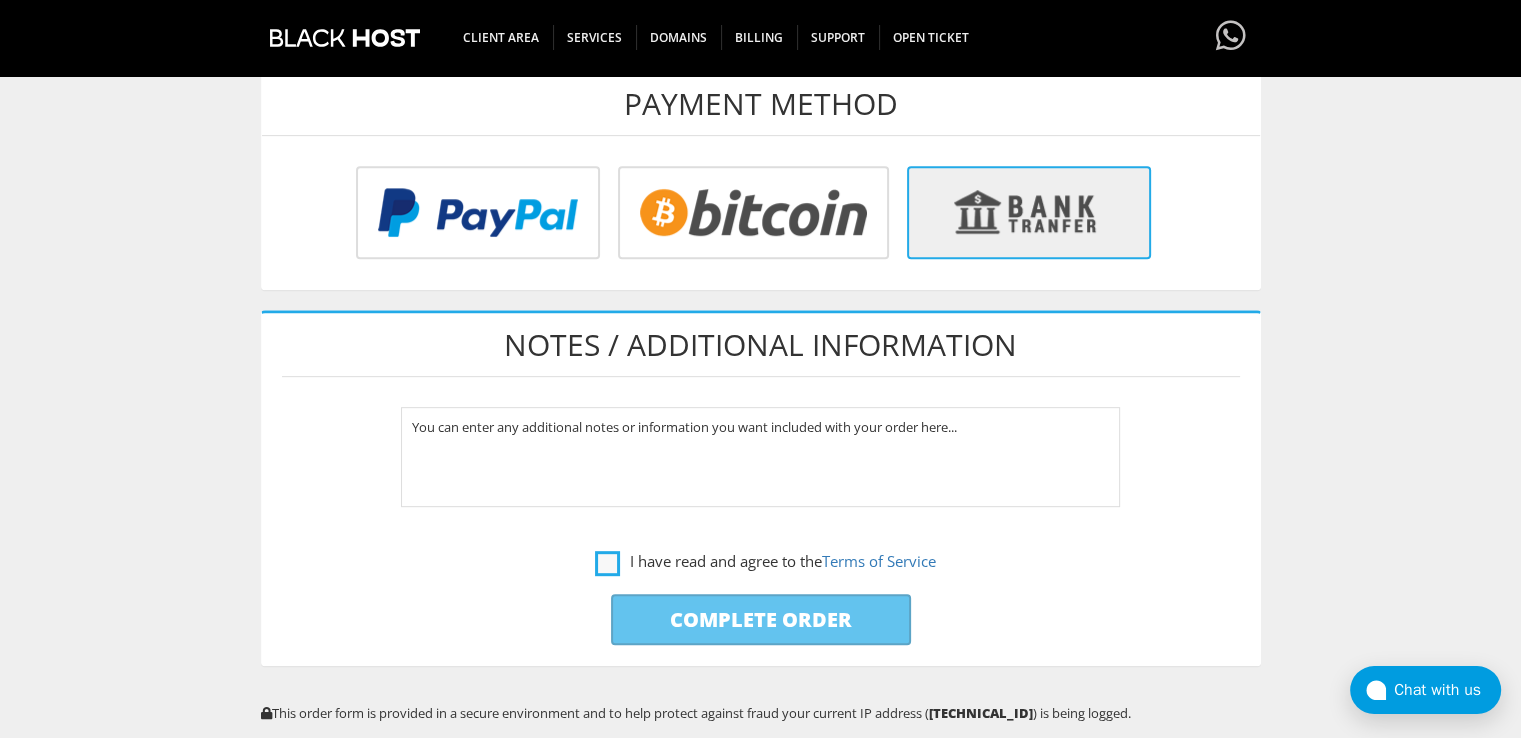 click on "I have read and agree to the  Terms of Service" at bounding box center (765, 561) 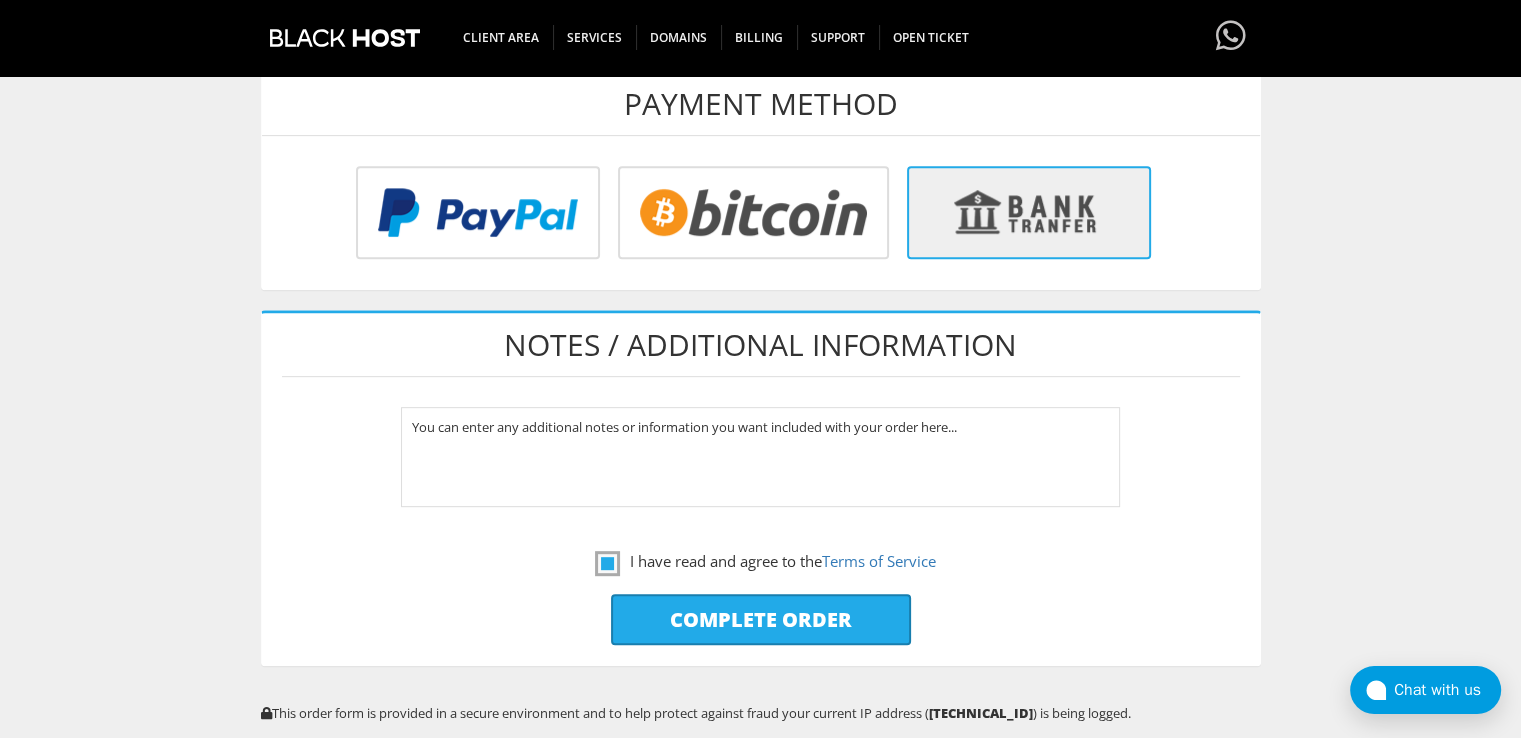 click at bounding box center [475, 216] 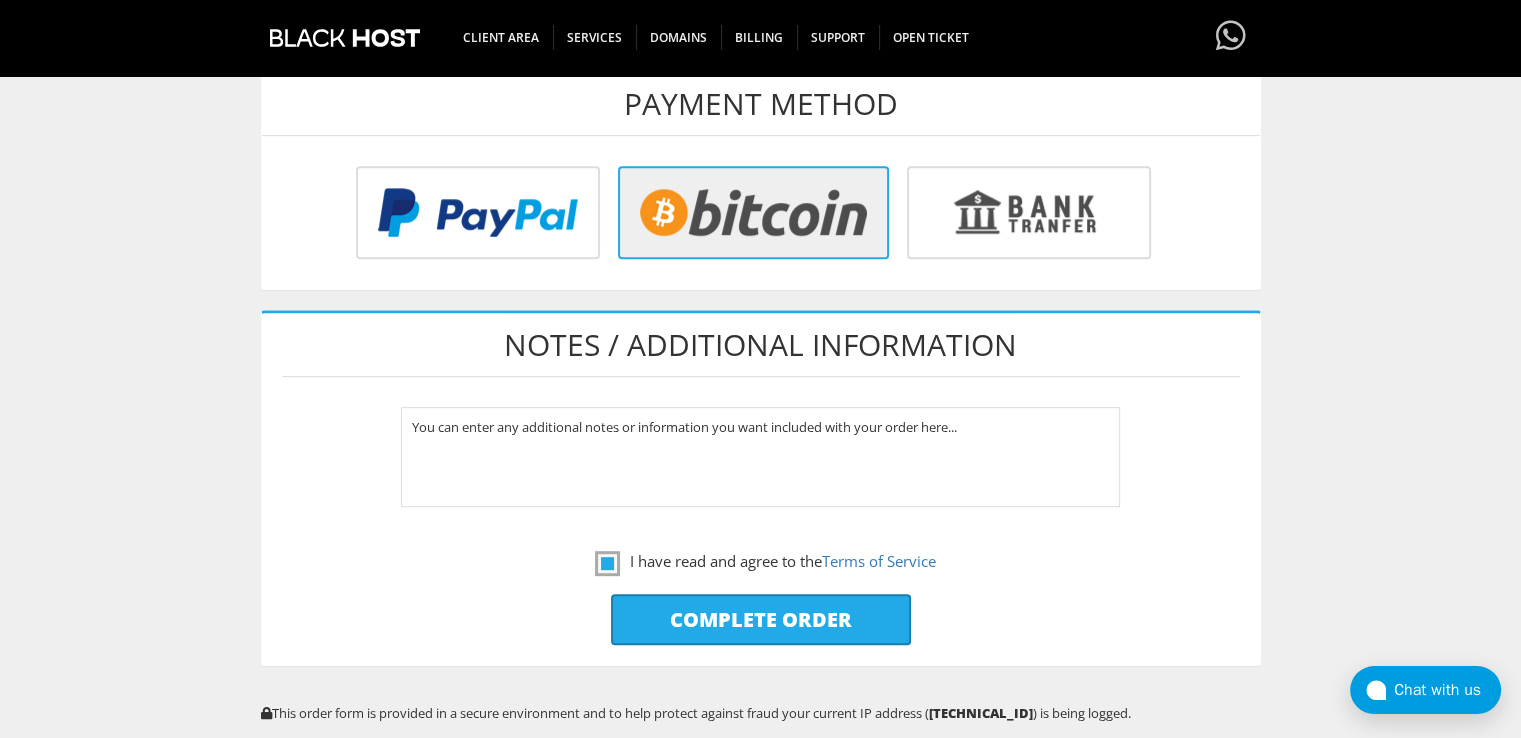 click on "Complete Order" at bounding box center (761, 619) 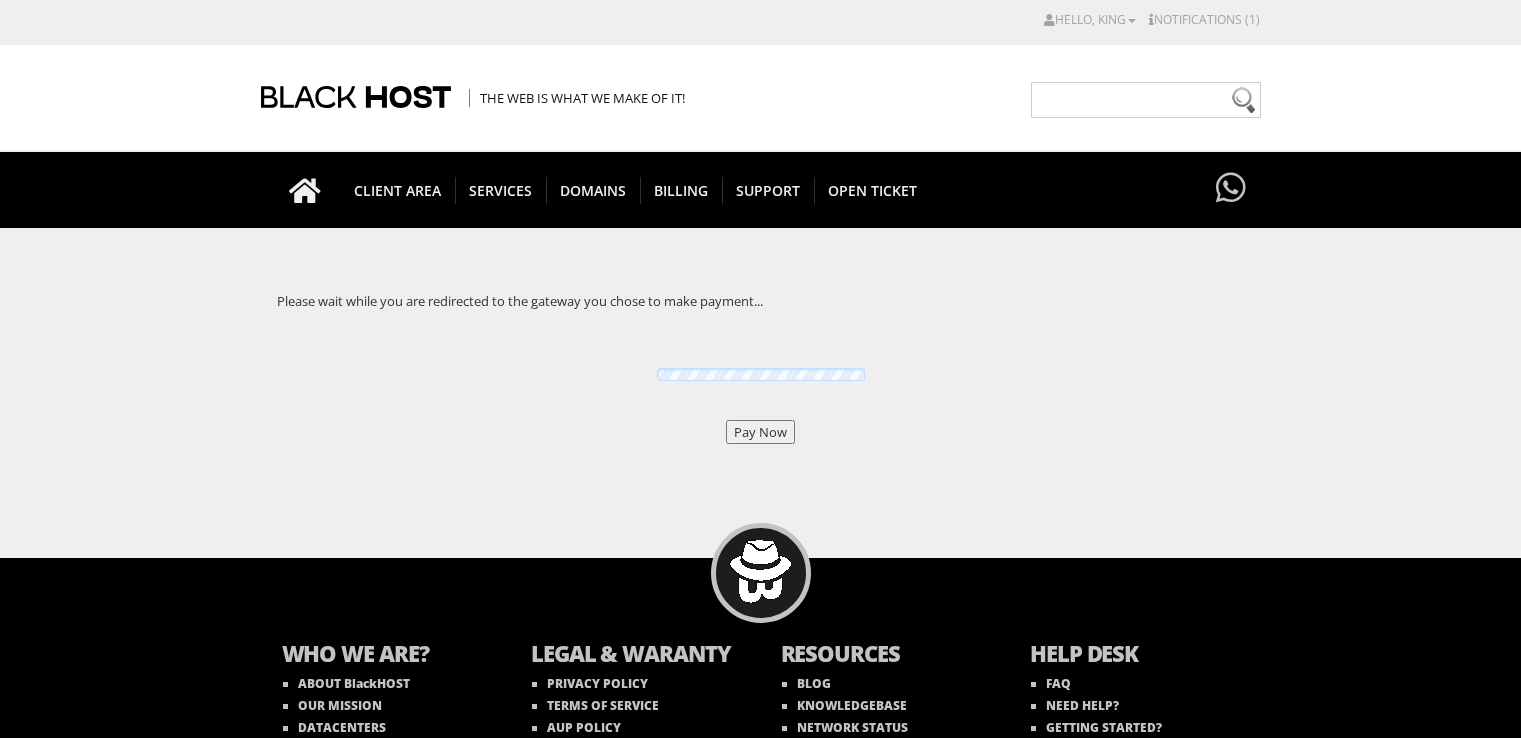 scroll, scrollTop: 0, scrollLeft: 0, axis: both 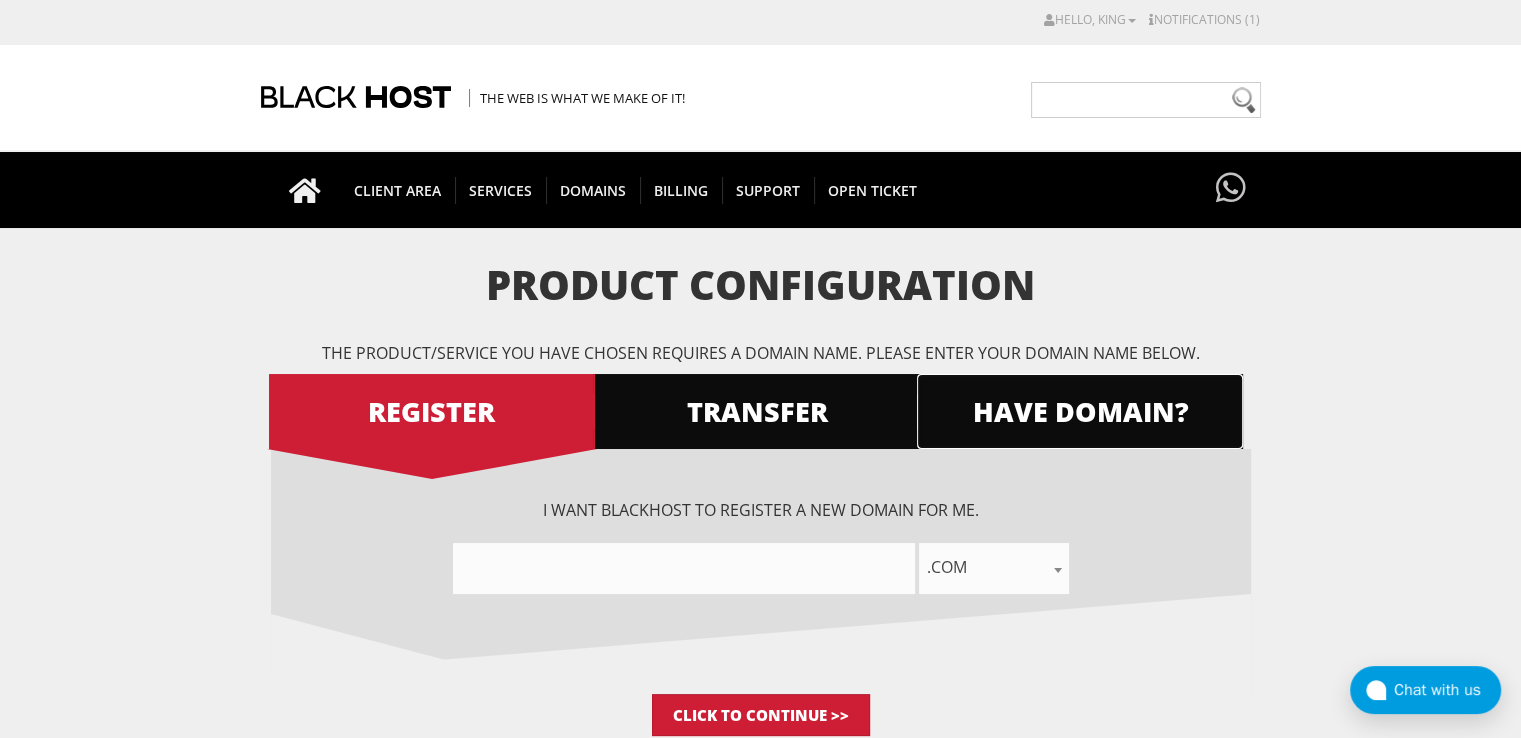 click on "HAVE DOMAIN?" at bounding box center [1080, 411] 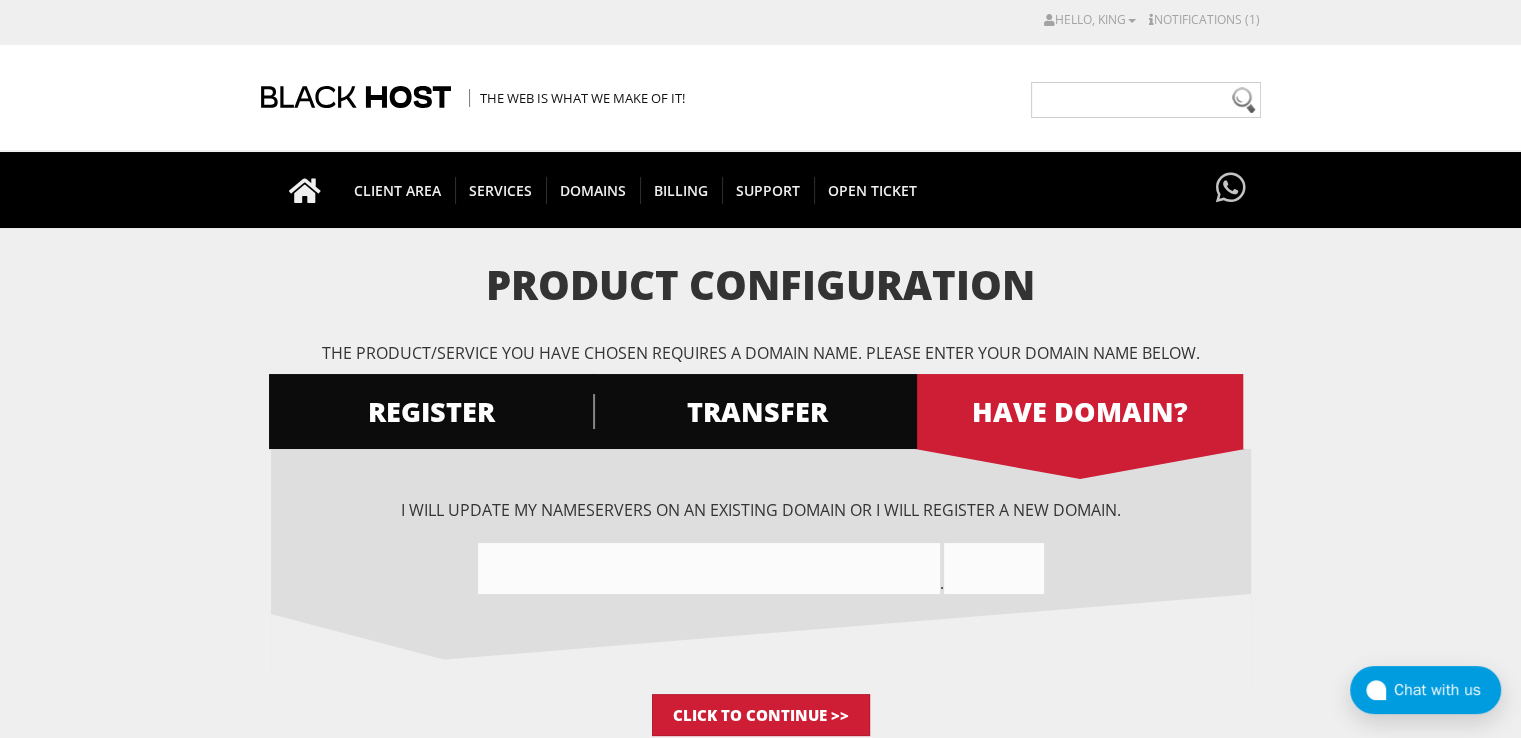 paste on "admin@gmail.com" 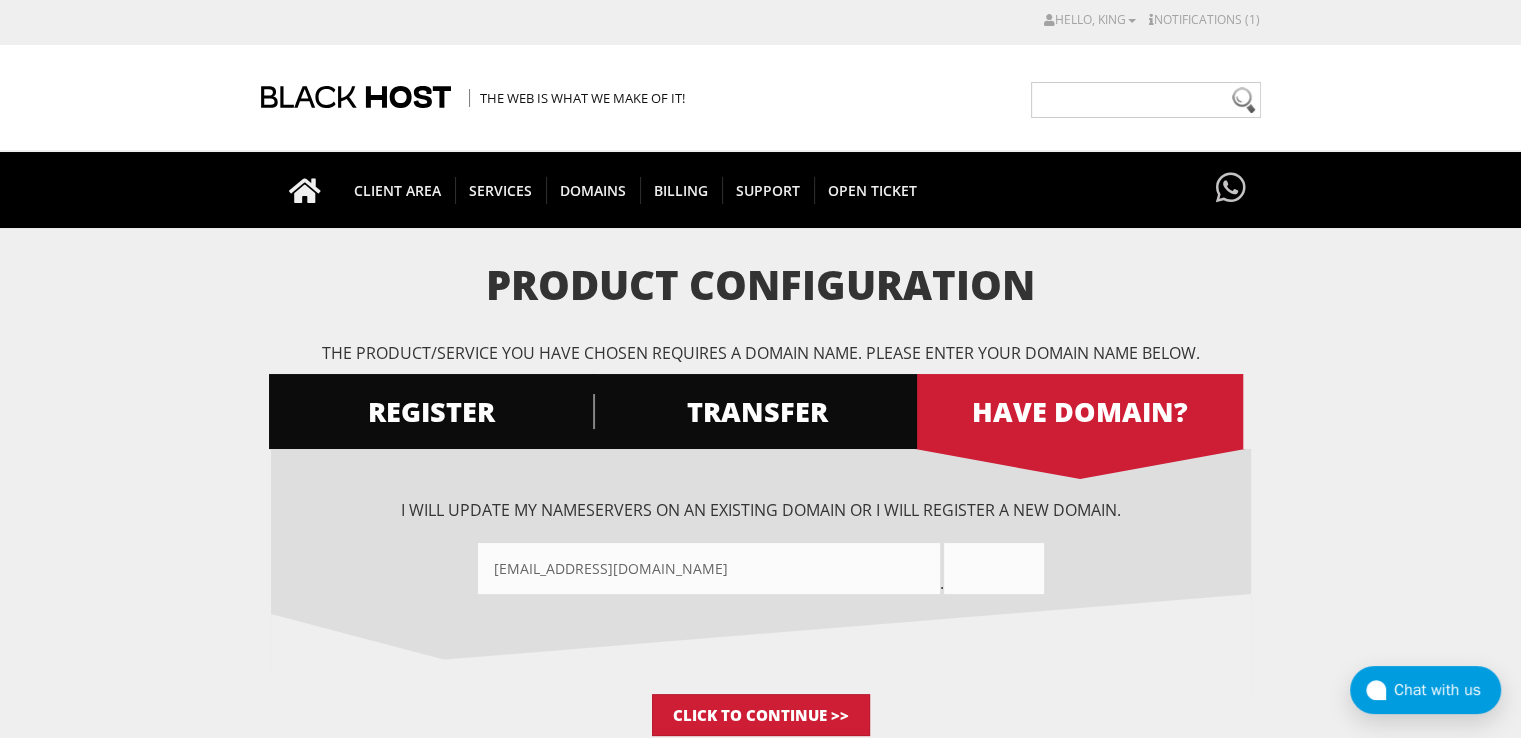drag, startPoint x: 664, startPoint y: 573, endPoint x: 456, endPoint y: 542, distance: 210.29741 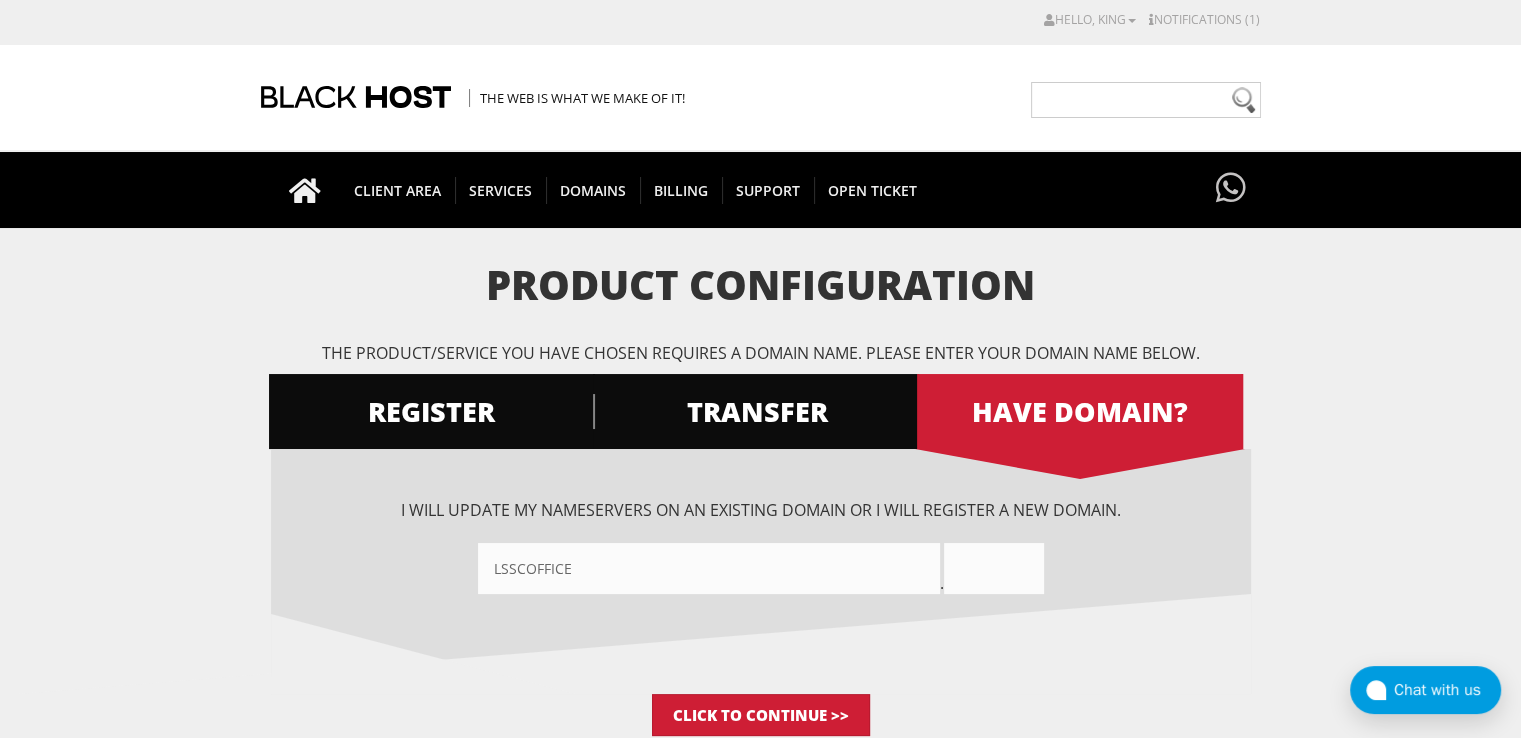 type on "lsscoffice" 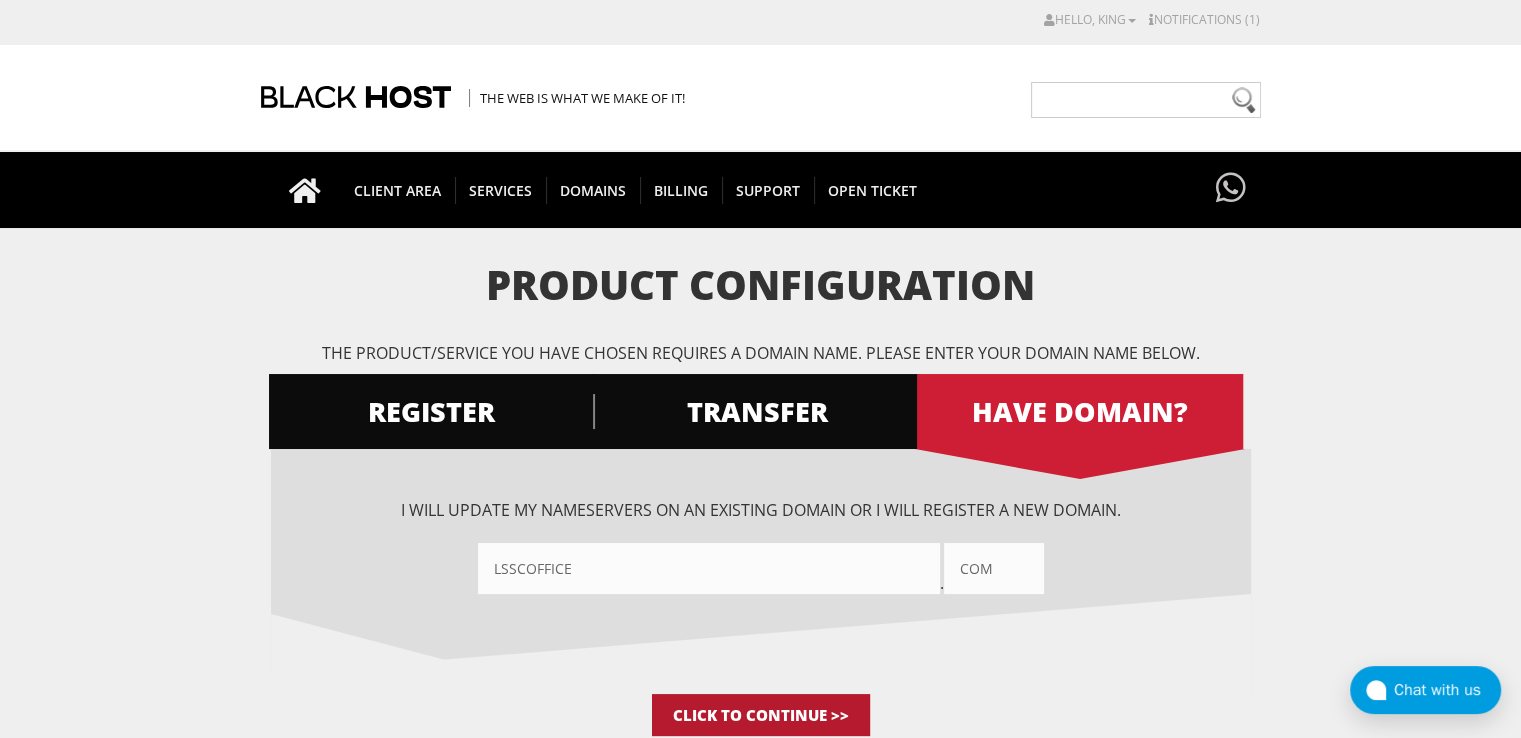 type on "com" 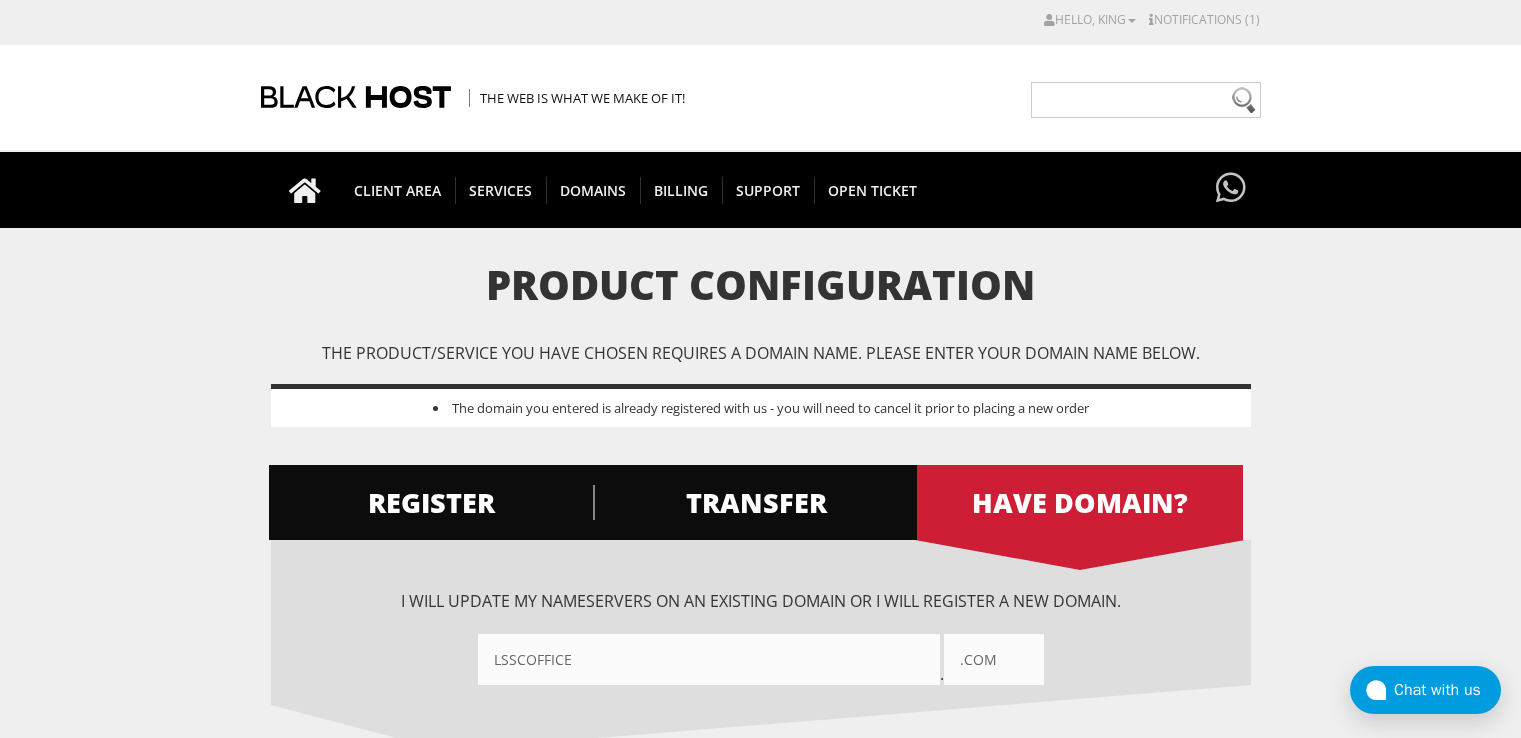 scroll, scrollTop: 0, scrollLeft: 0, axis: both 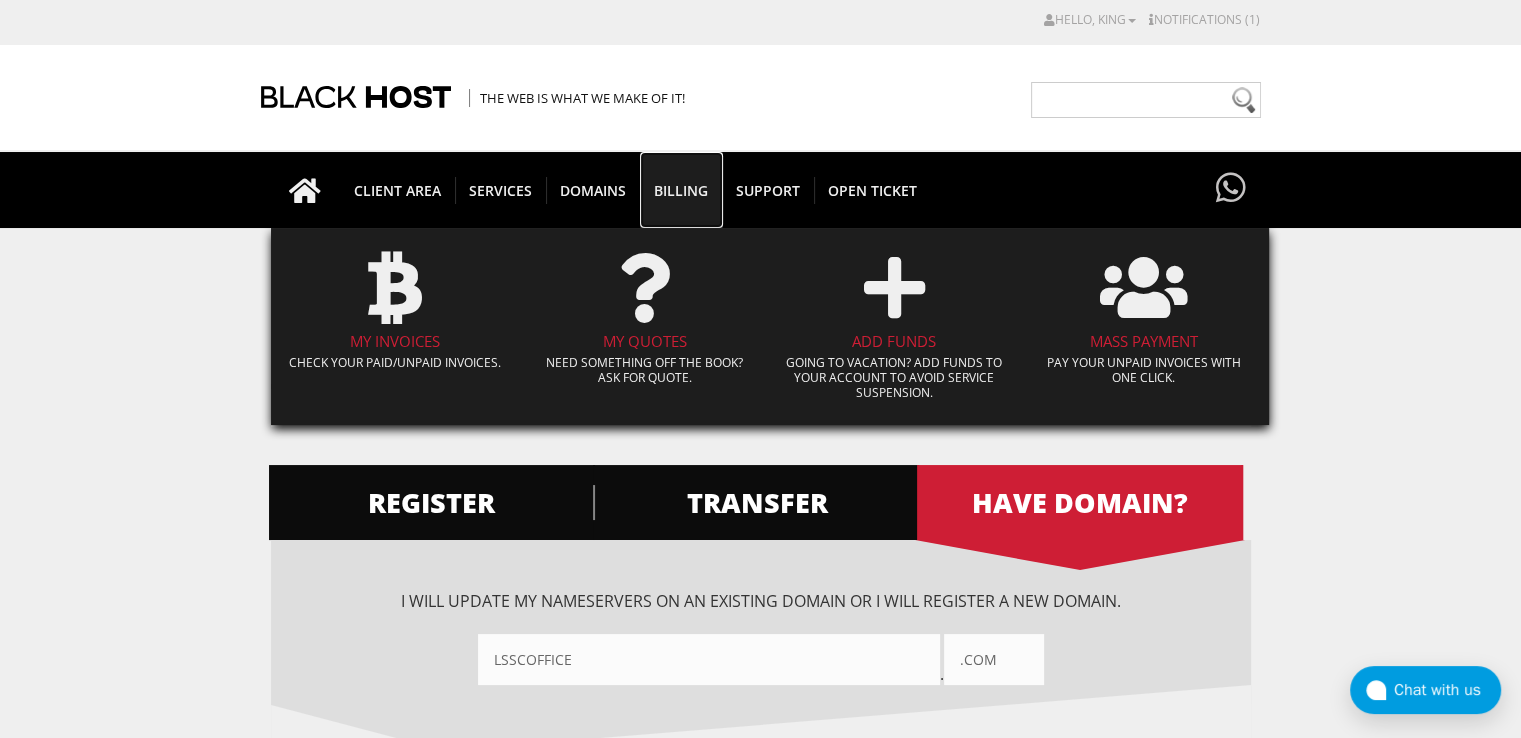 click on "Billing" at bounding box center [681, 190] 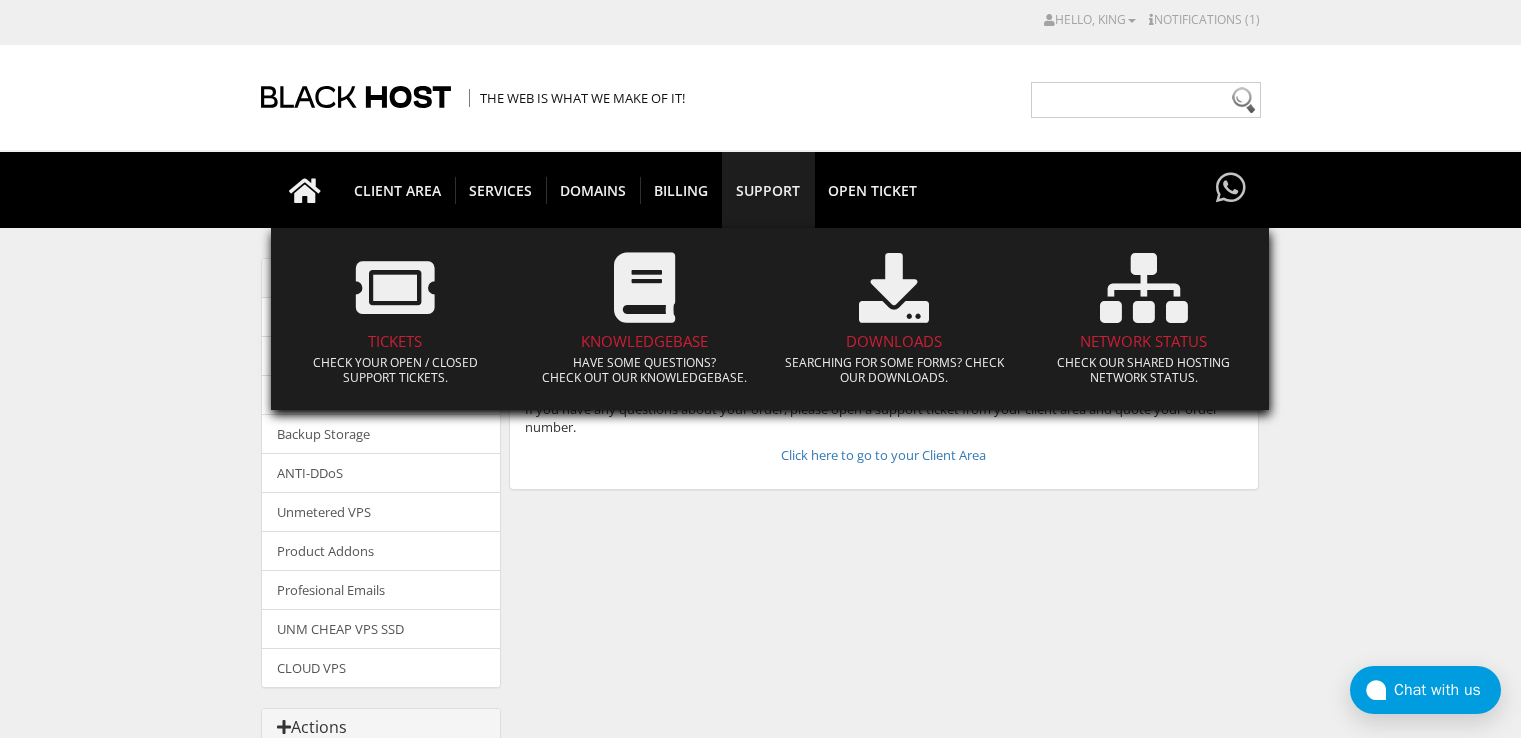 scroll, scrollTop: 0, scrollLeft: 0, axis: both 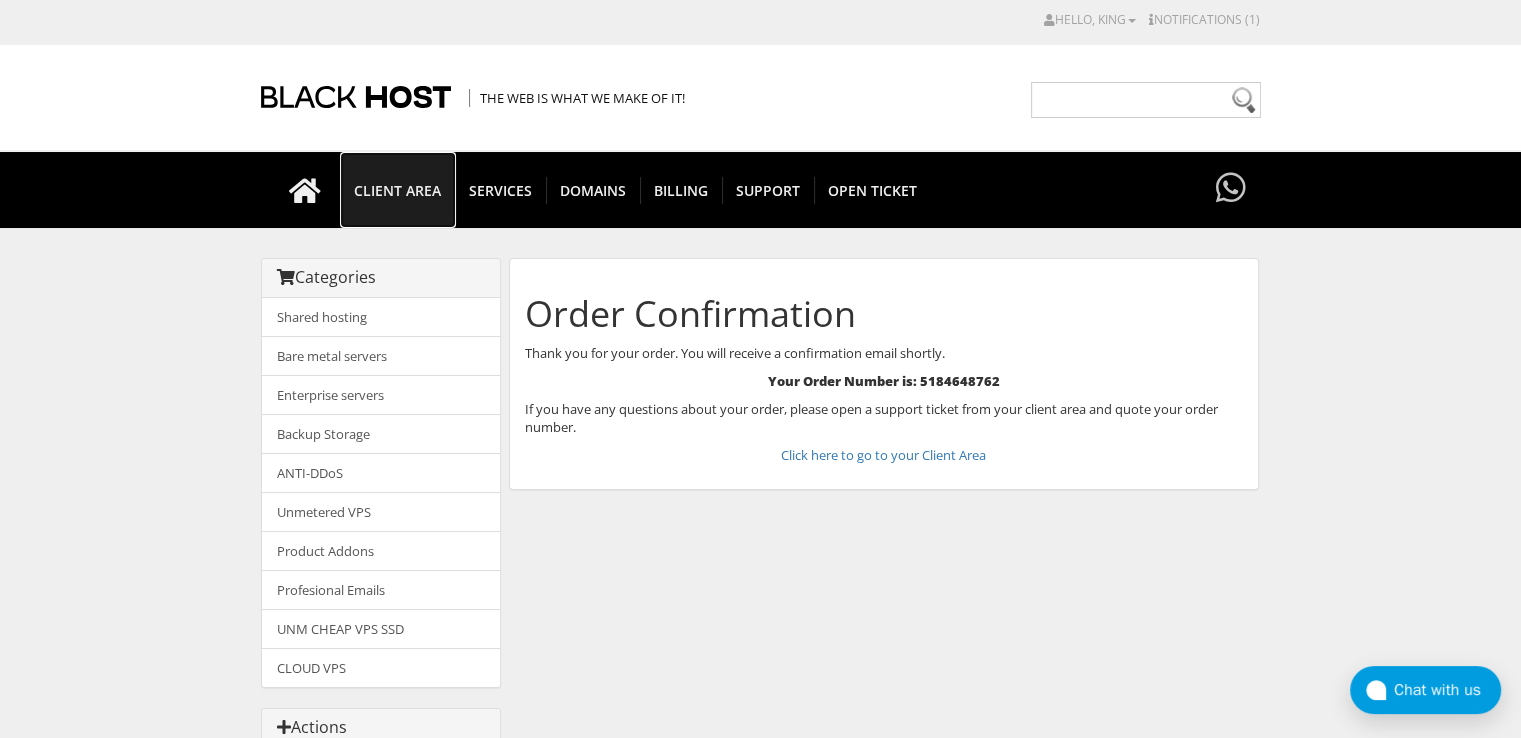click on "CLIENT AREA" at bounding box center (397, 190) 